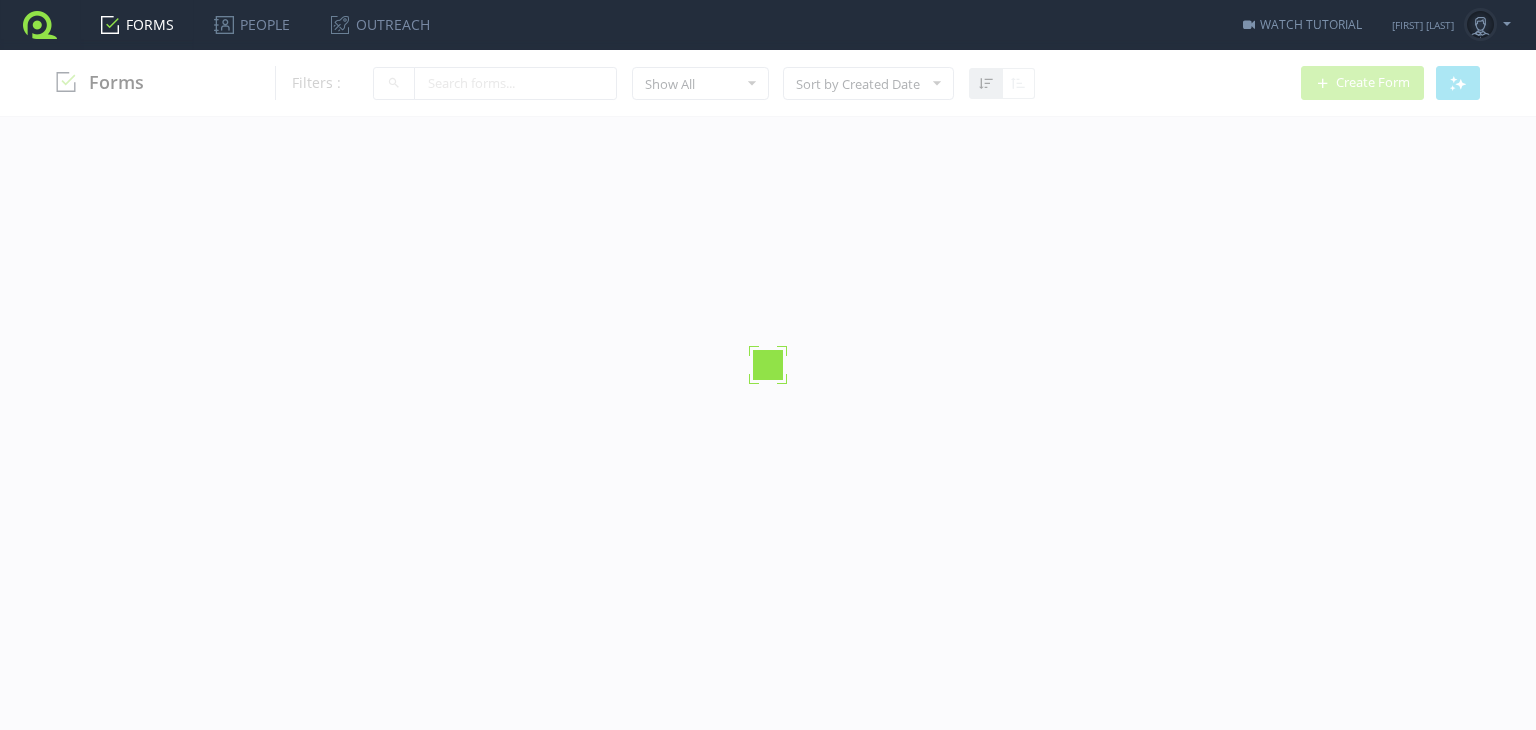 scroll, scrollTop: 0, scrollLeft: 0, axis: both 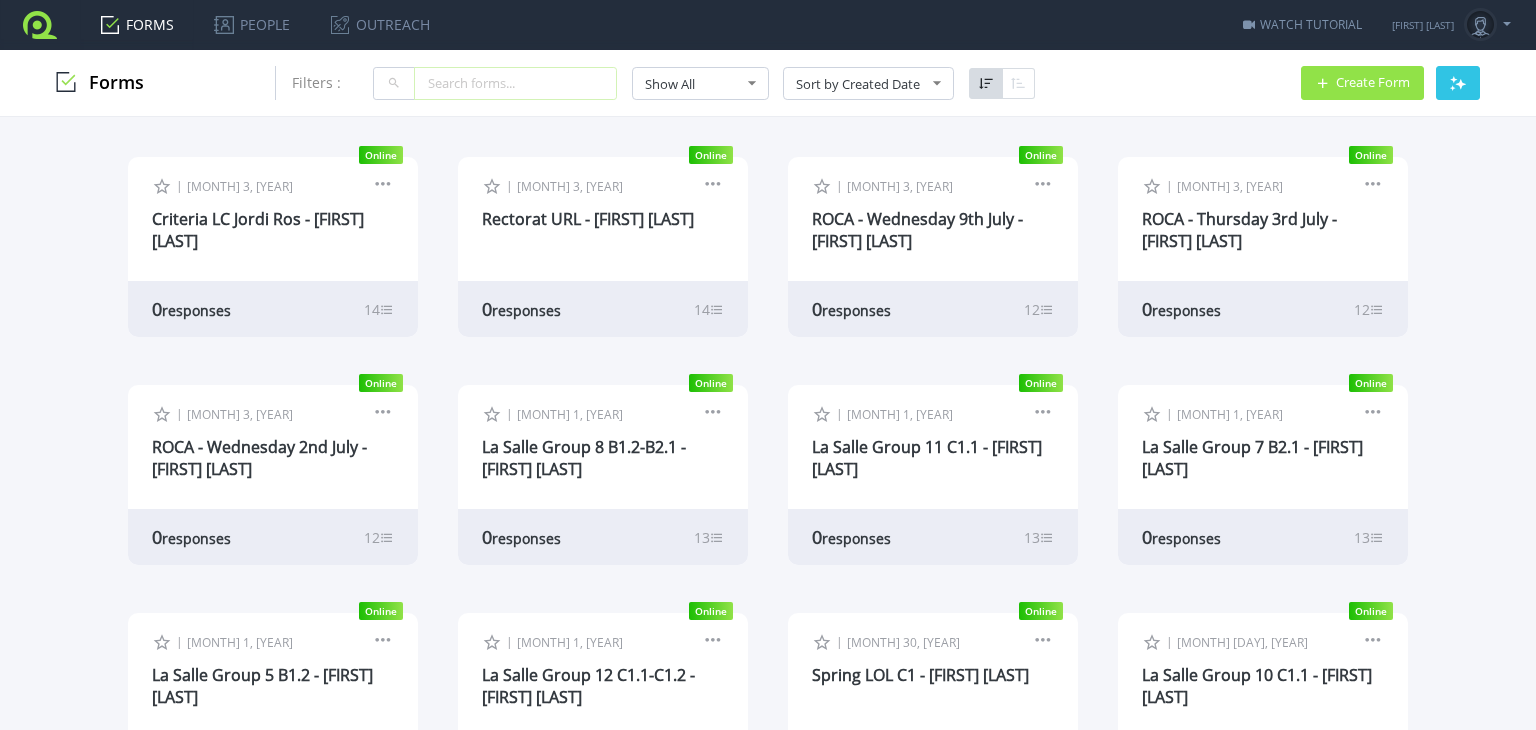 click at bounding box center [515, 83] 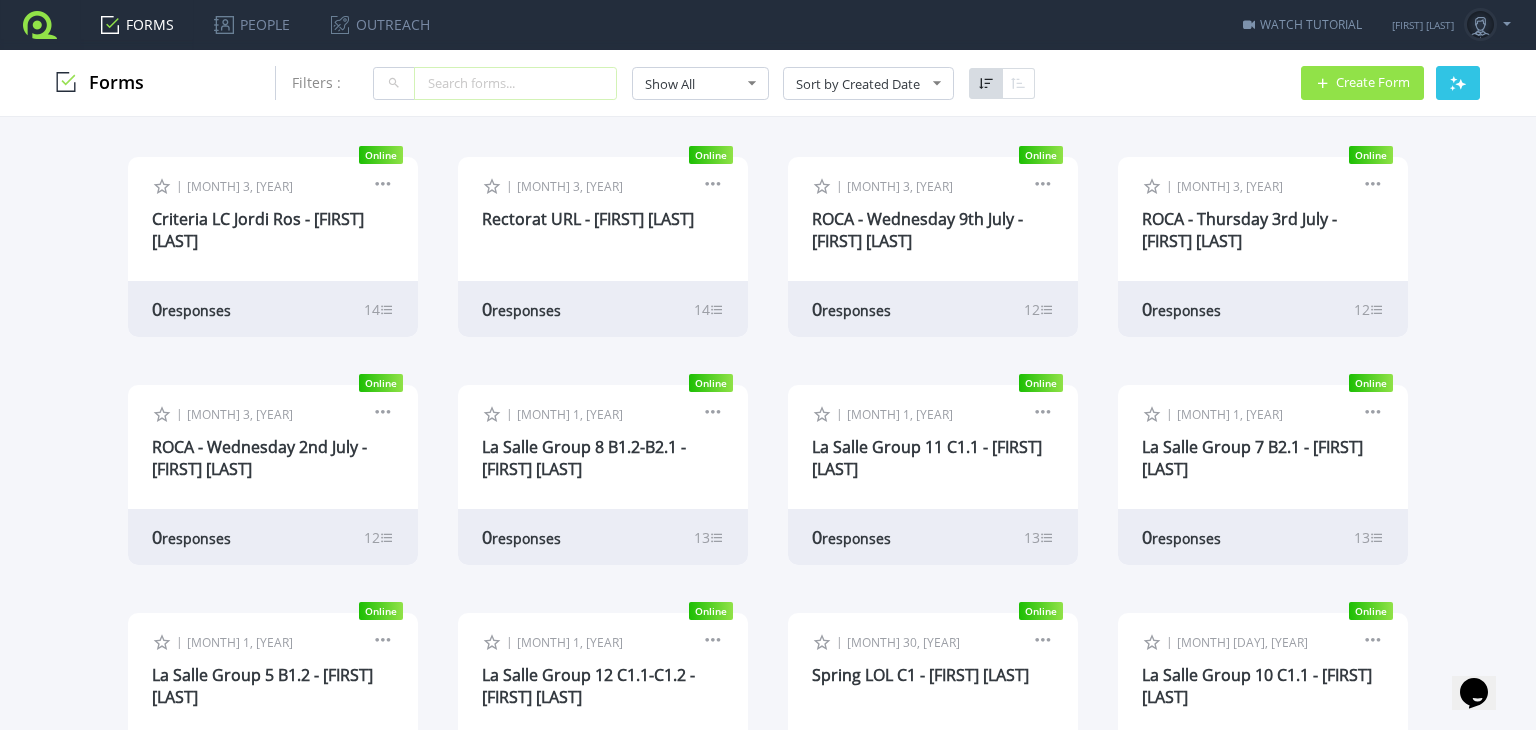 scroll, scrollTop: 0, scrollLeft: 0, axis: both 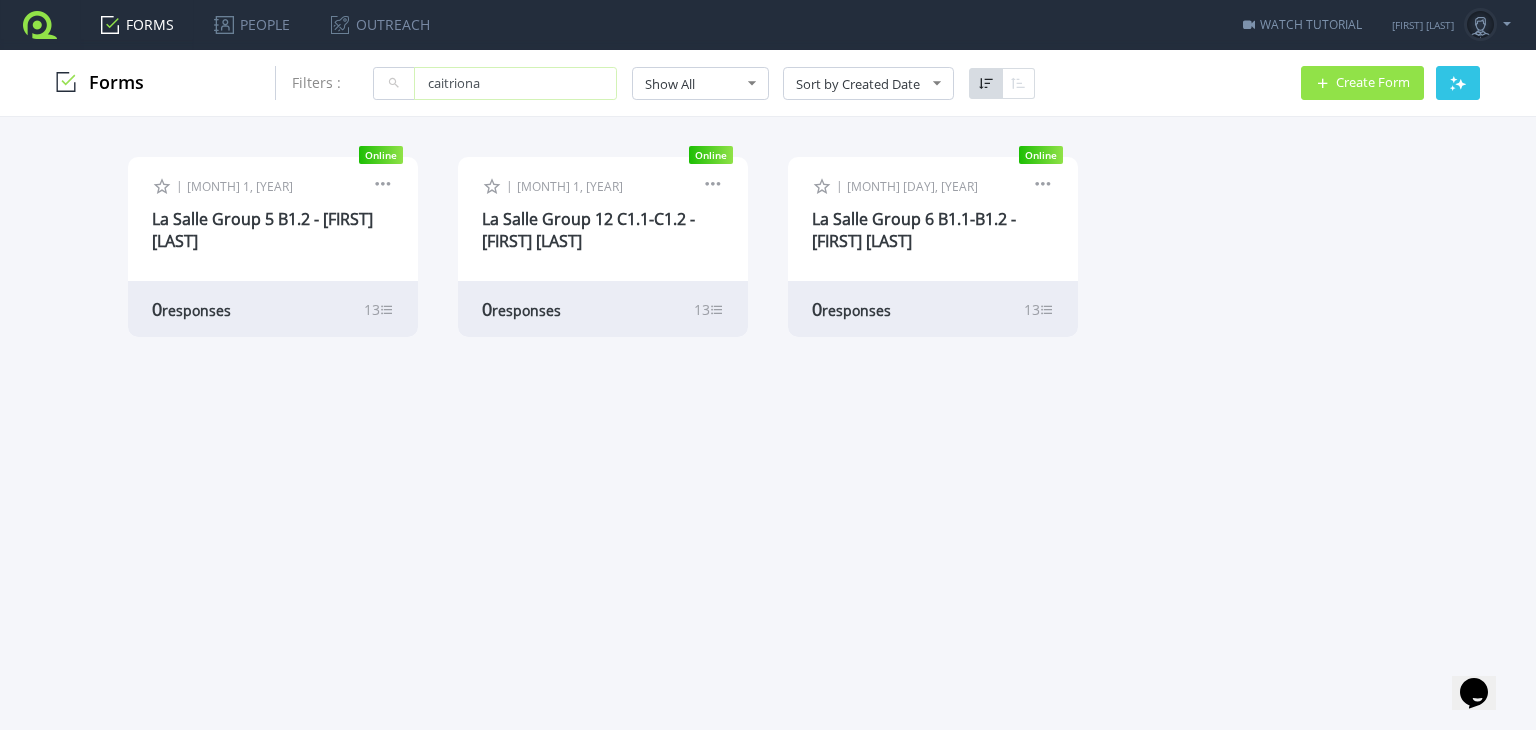 type on "caitriona" 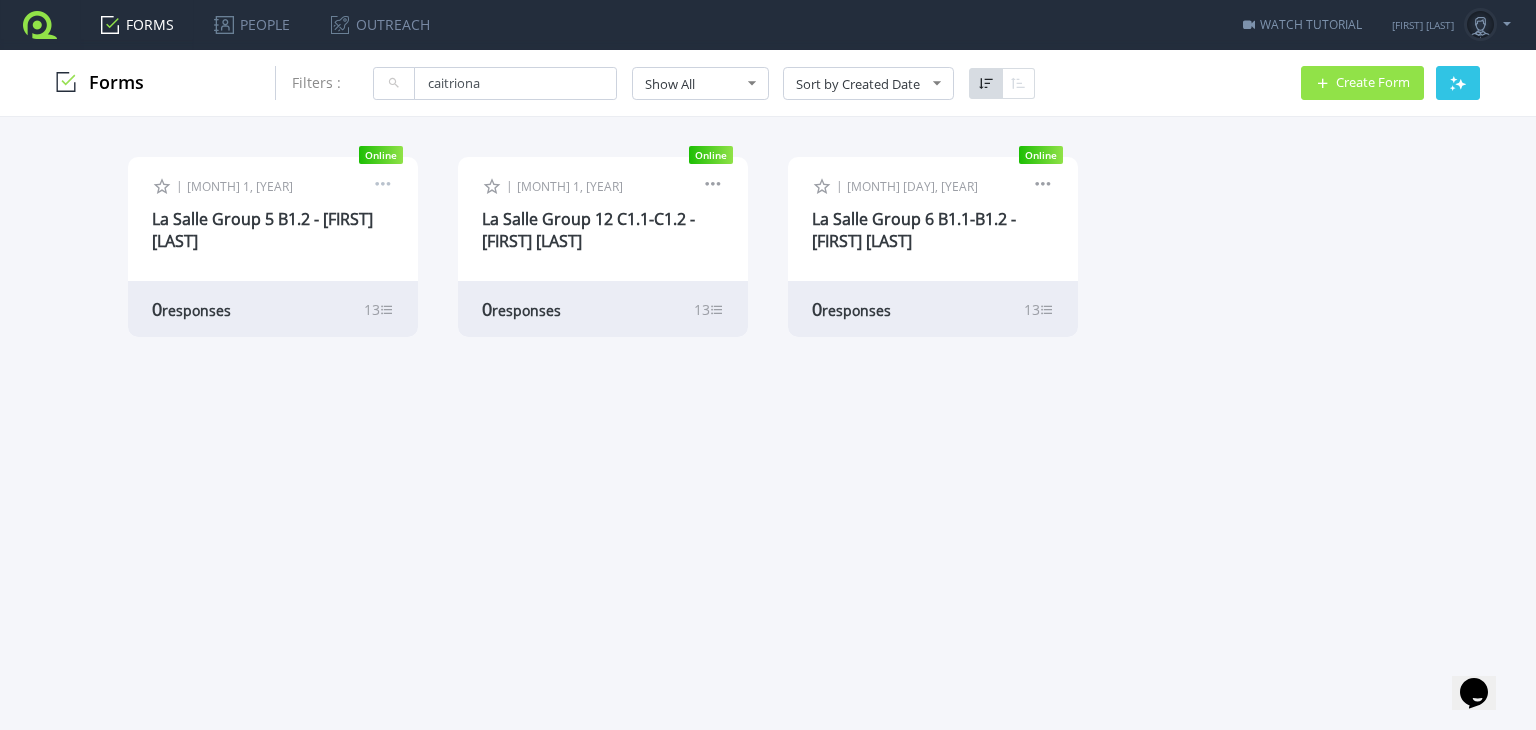 click at bounding box center (383, 187) 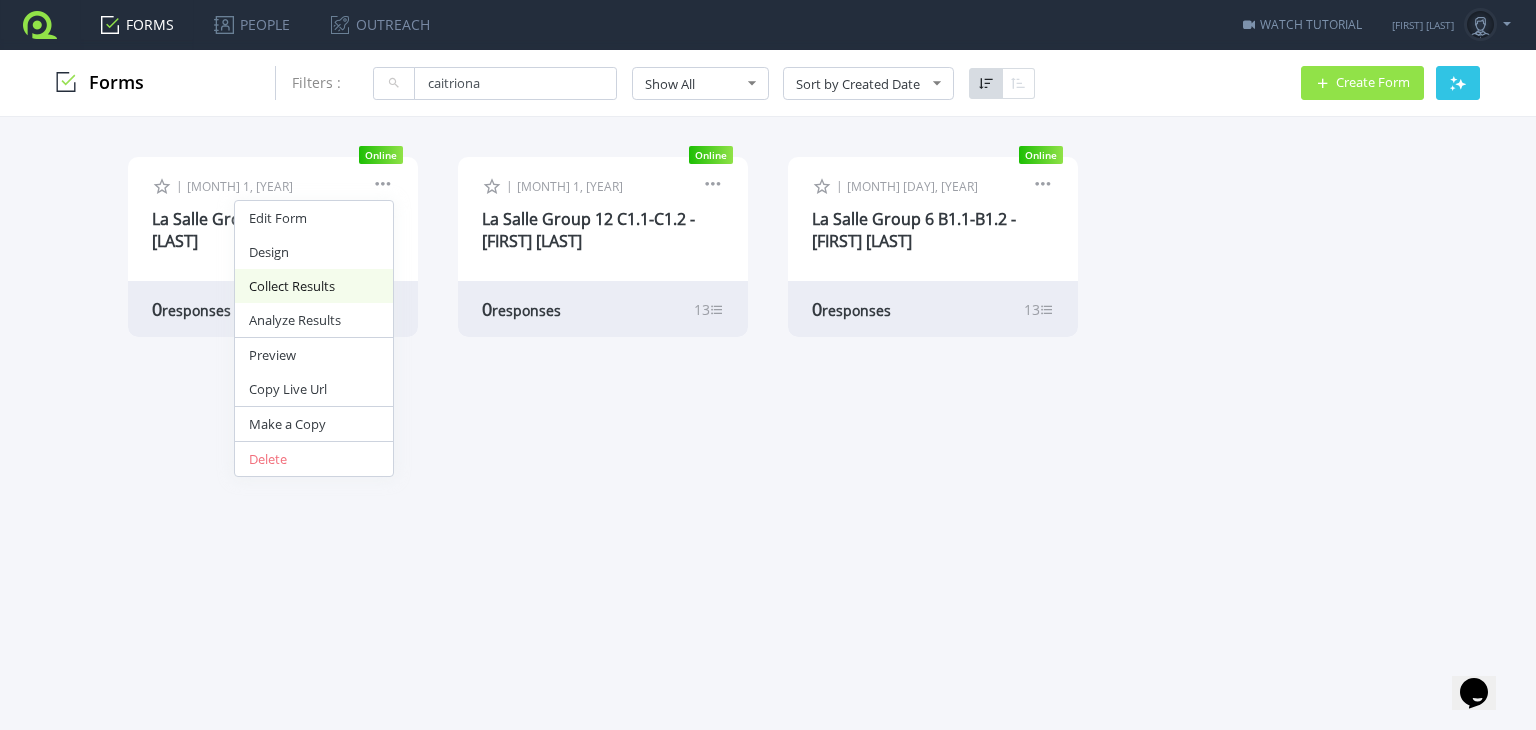 click on "Collect Results" at bounding box center [314, 286] 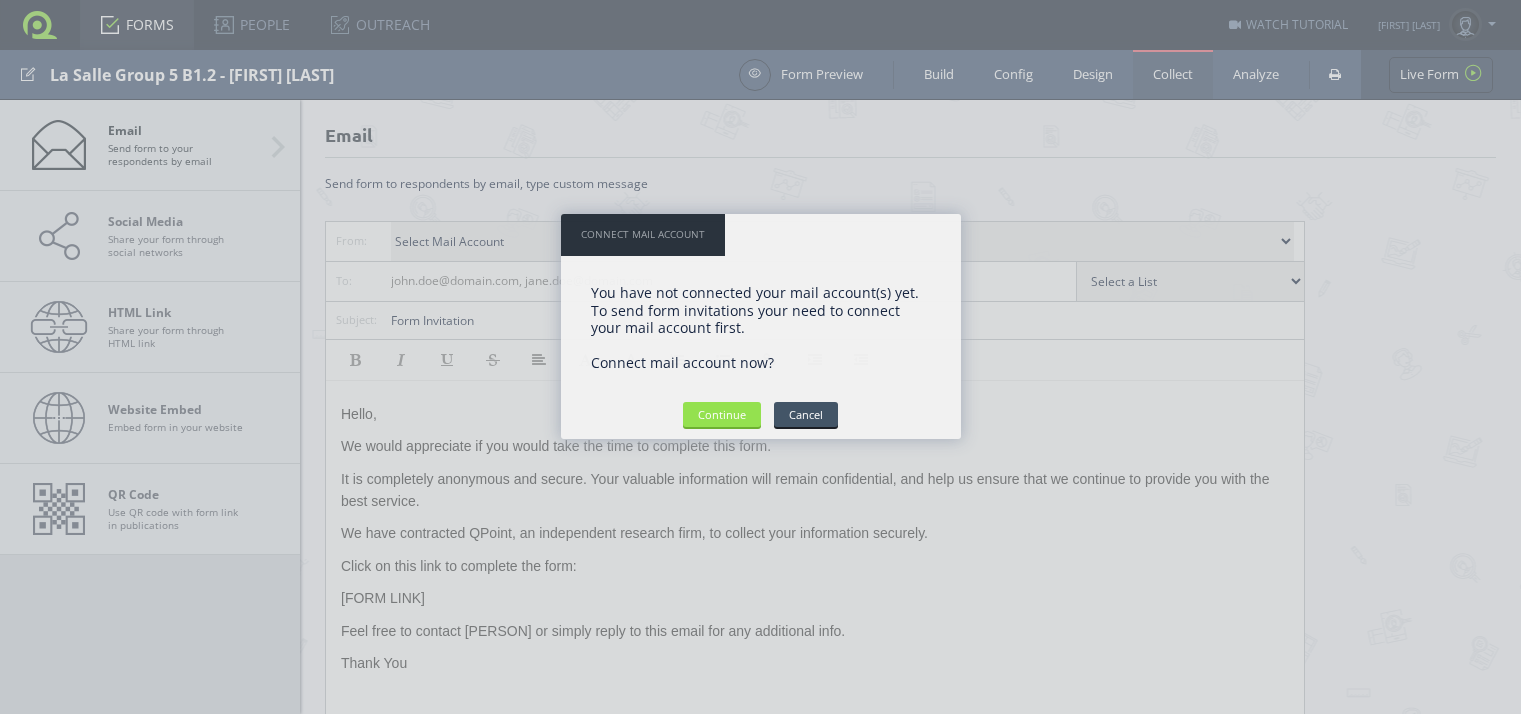 scroll, scrollTop: 0, scrollLeft: 0, axis: both 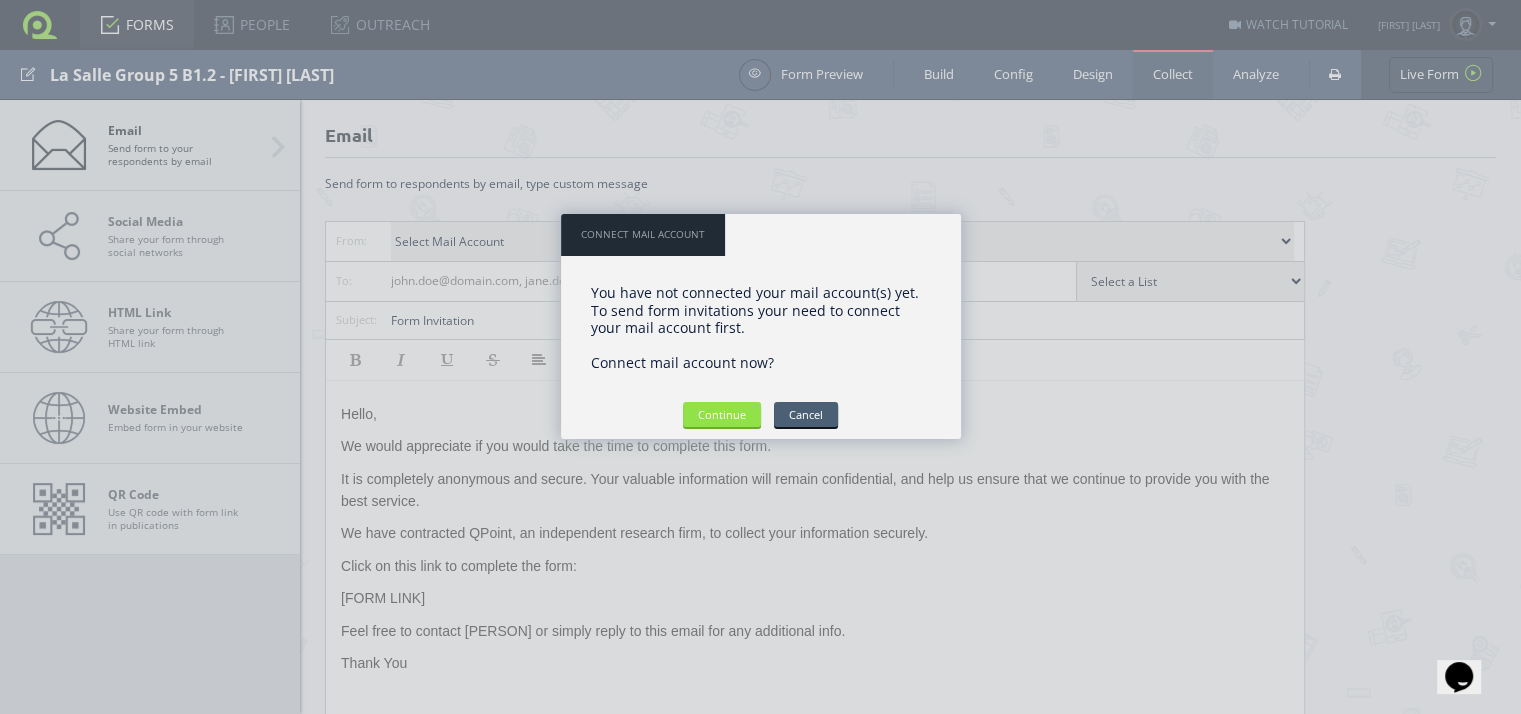 click on "Cancel" at bounding box center (806, 414) 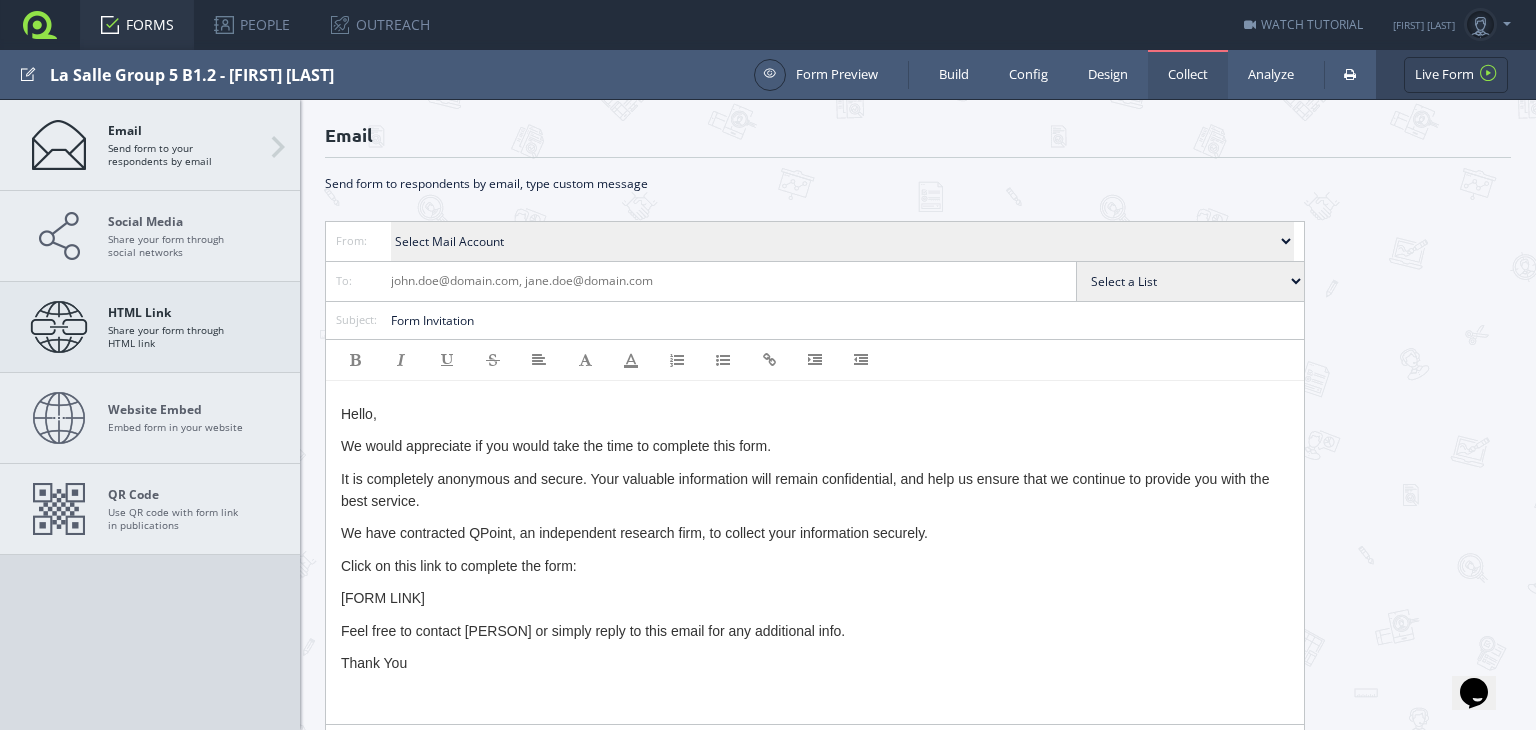 click on "HTML Link Share your form through HTML link" at bounding box center (178, 327) 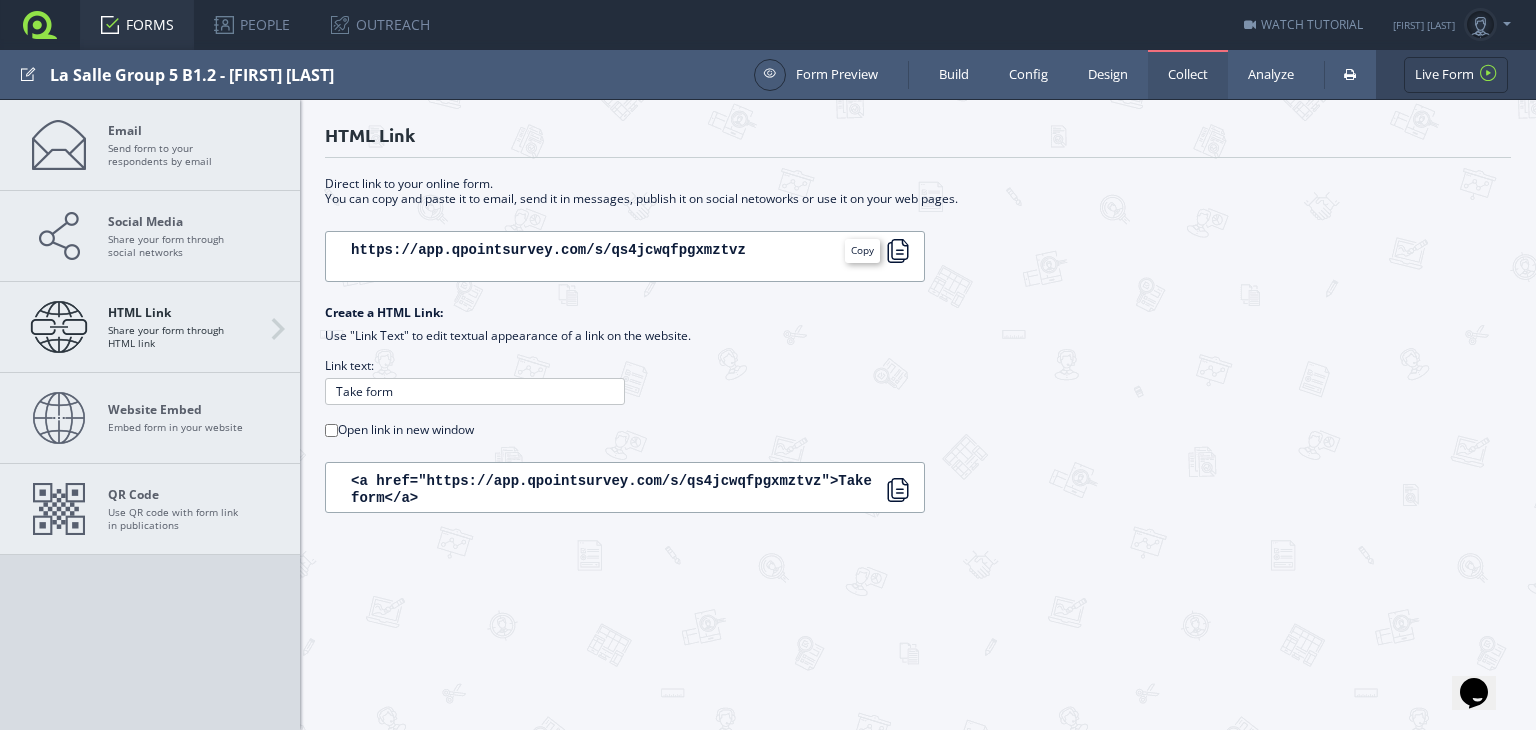 click at bounding box center [898, 251] 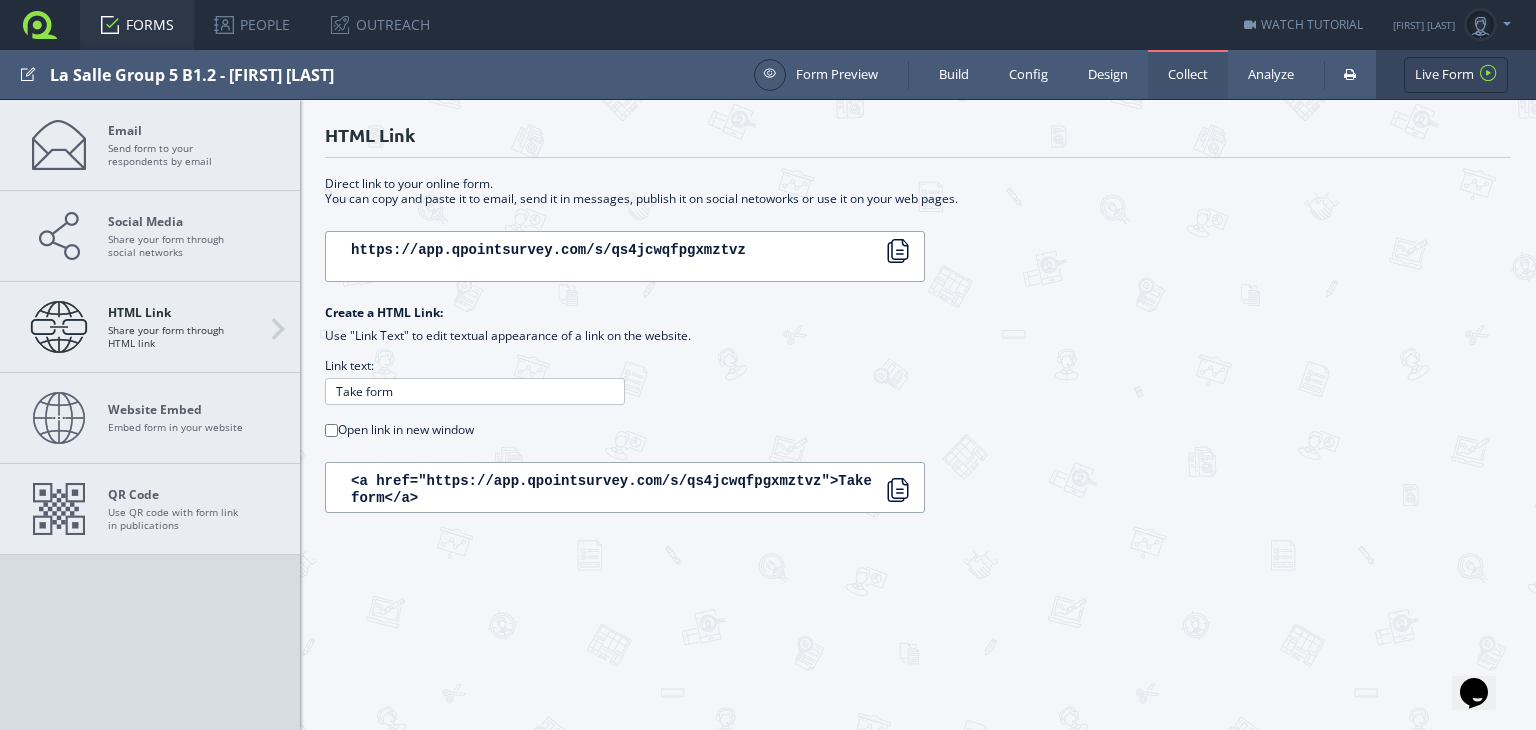 click on "FORMS" at bounding box center [137, 25] 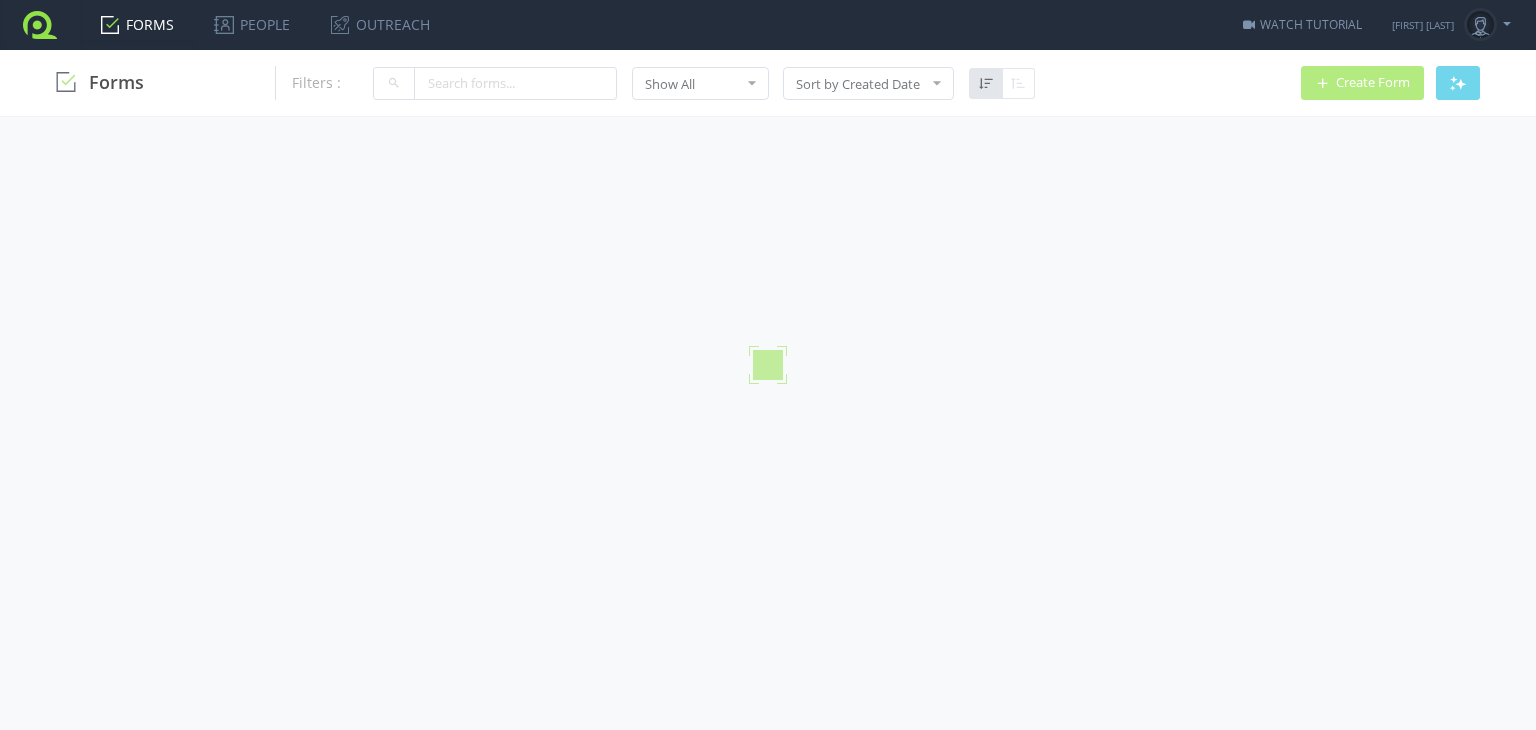 scroll, scrollTop: 0, scrollLeft: 0, axis: both 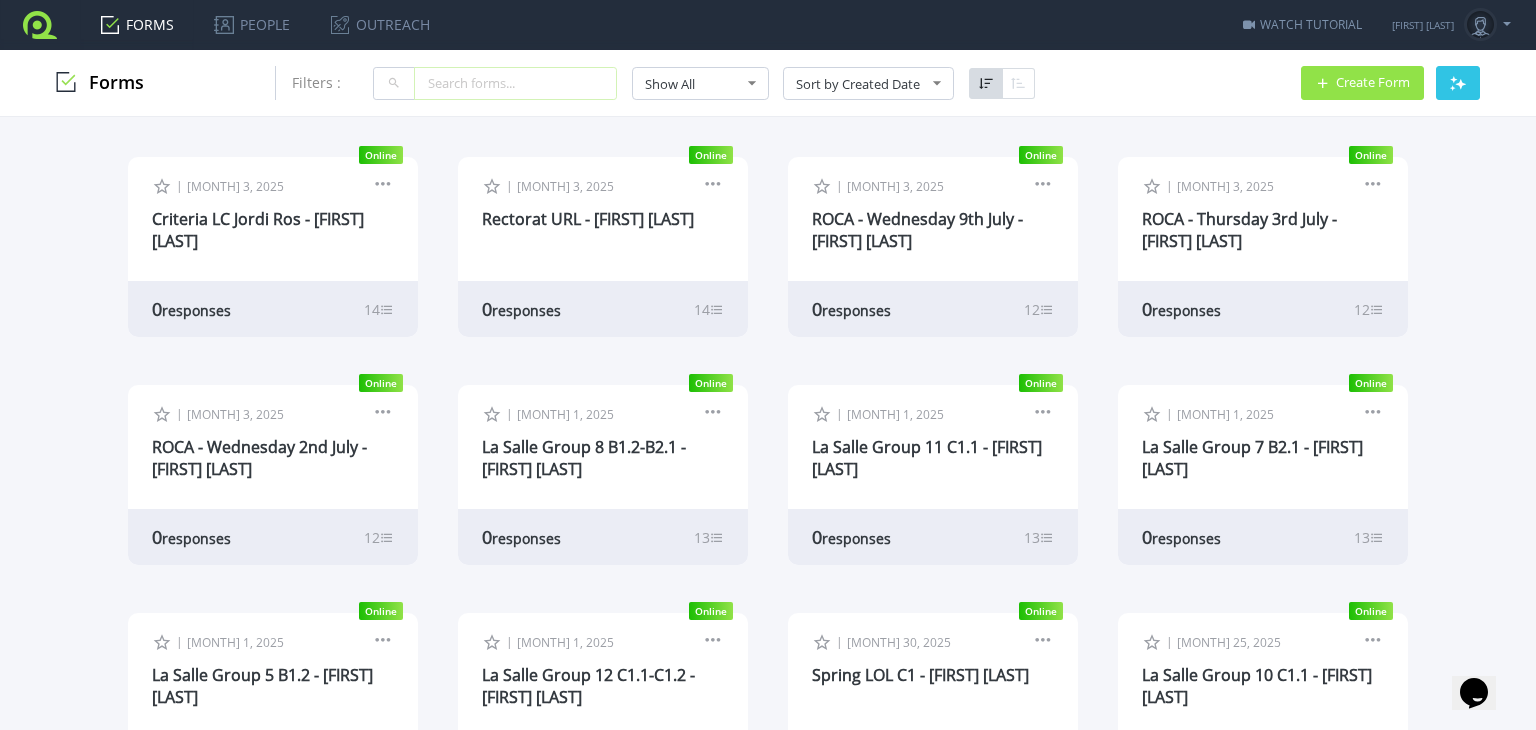 click at bounding box center (515, 83) 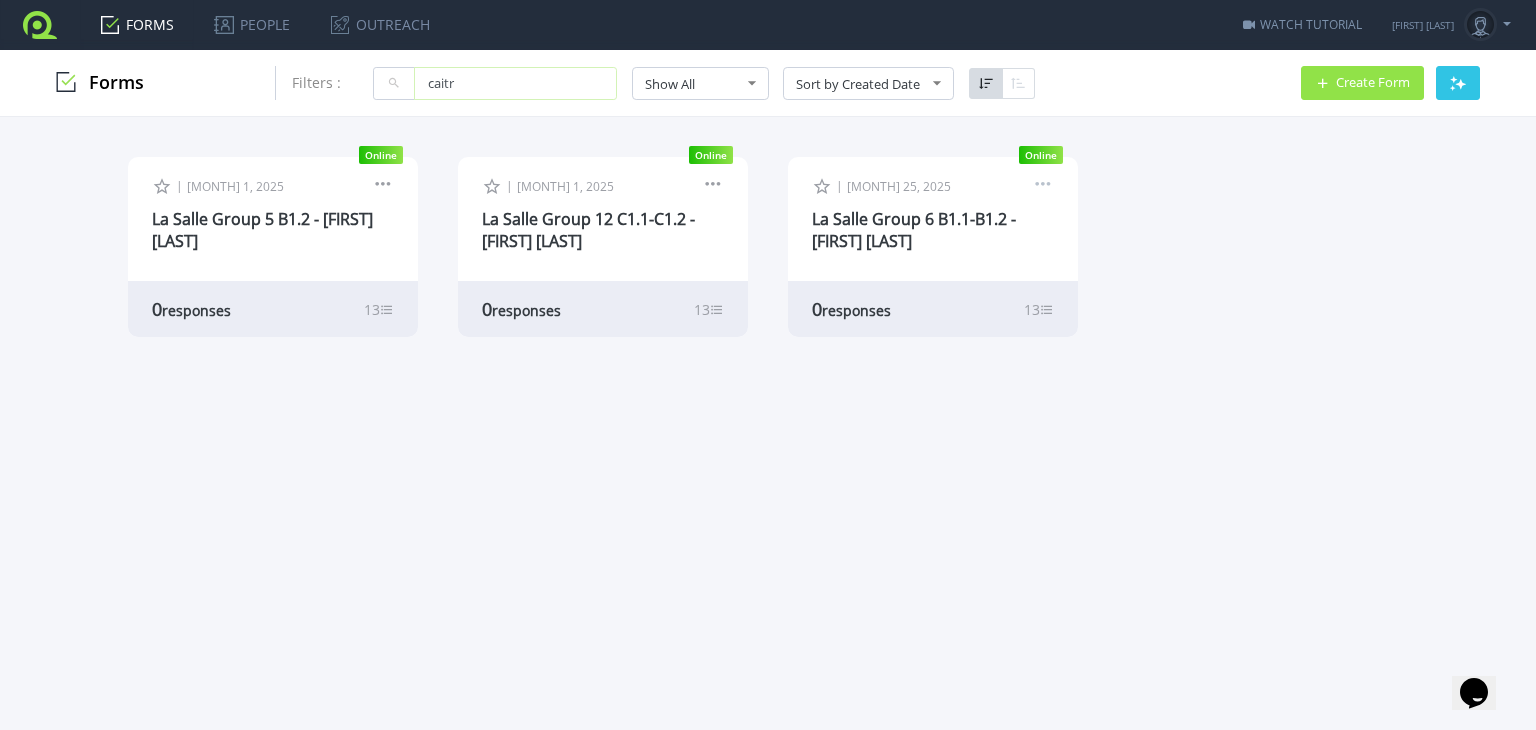 type on "caitr" 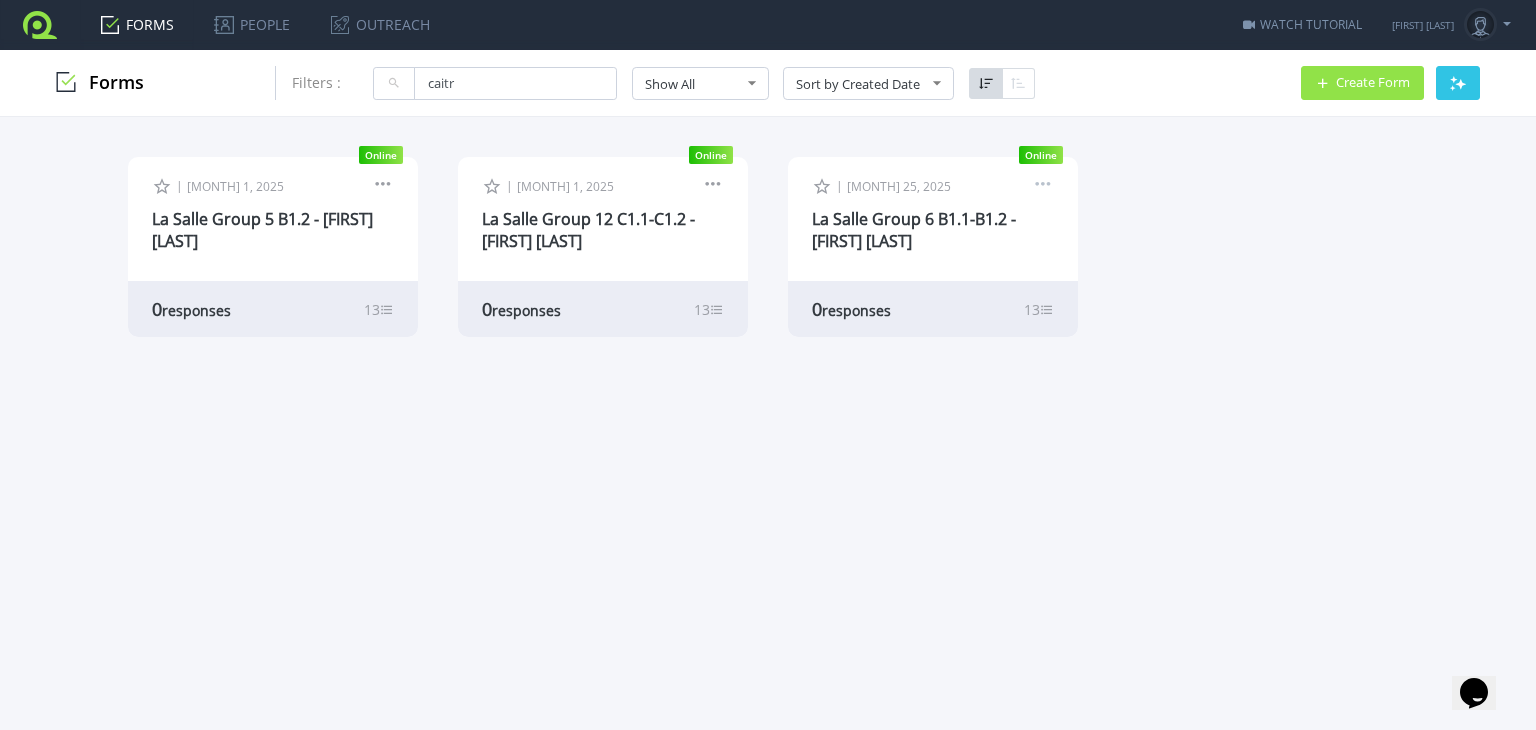 click at bounding box center [1043, 187] 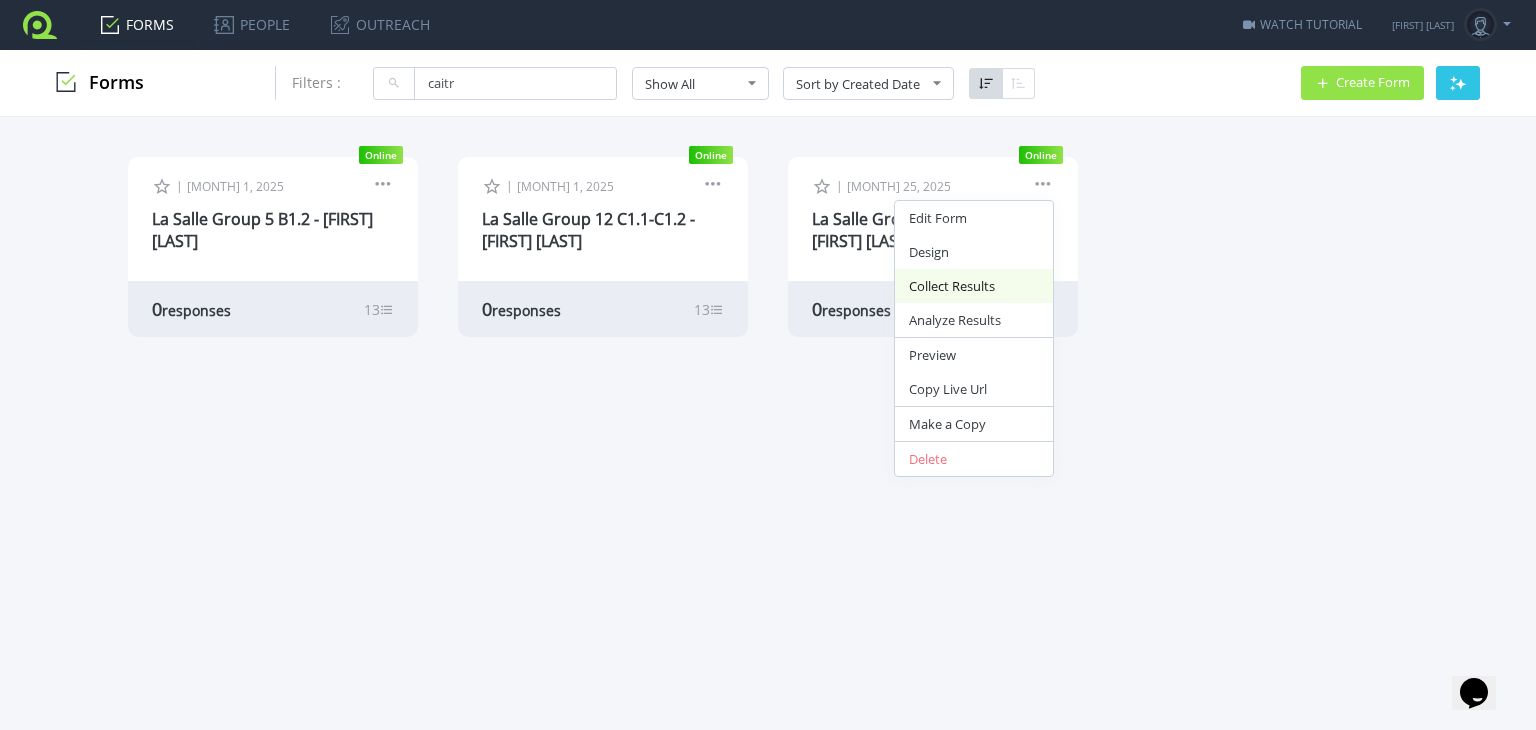 click on "Collect Results" at bounding box center (974, 286) 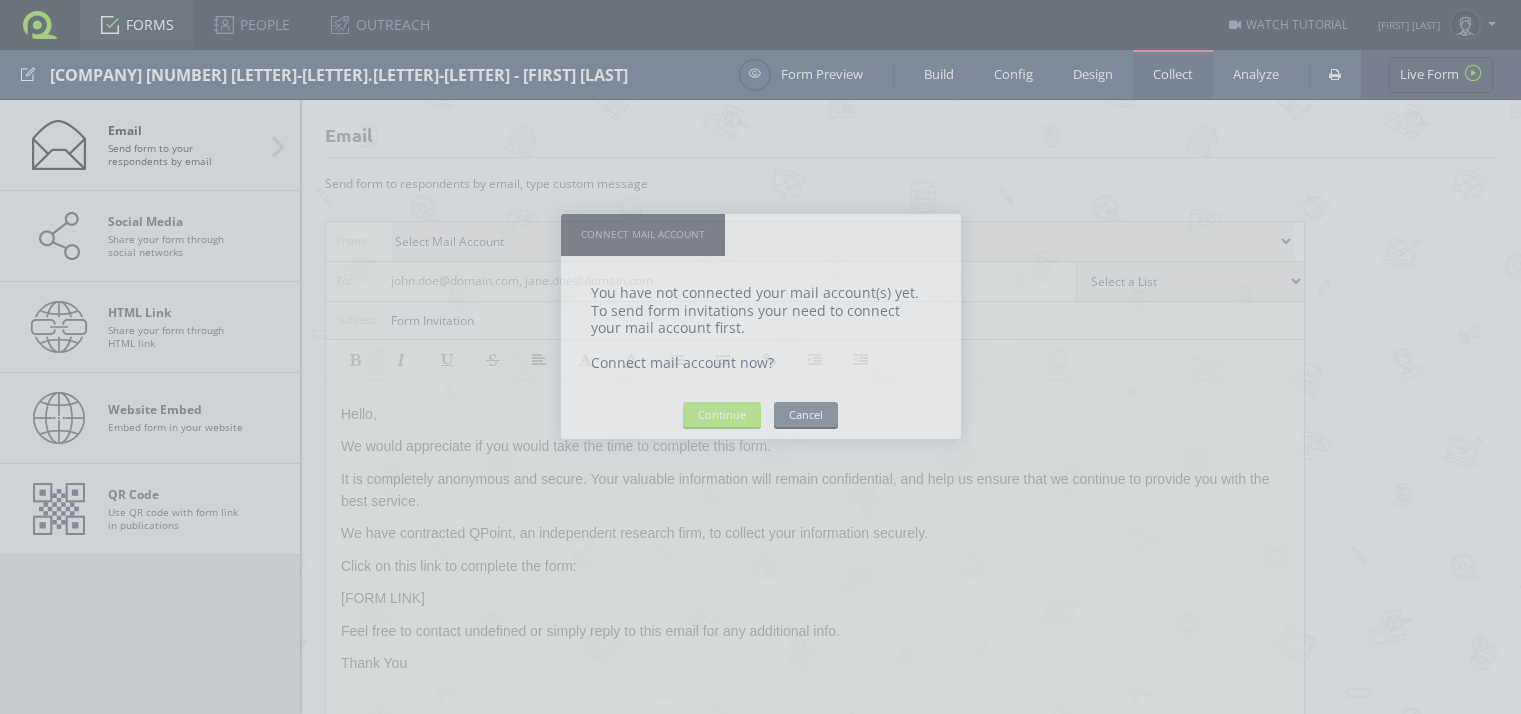 scroll, scrollTop: 0, scrollLeft: 0, axis: both 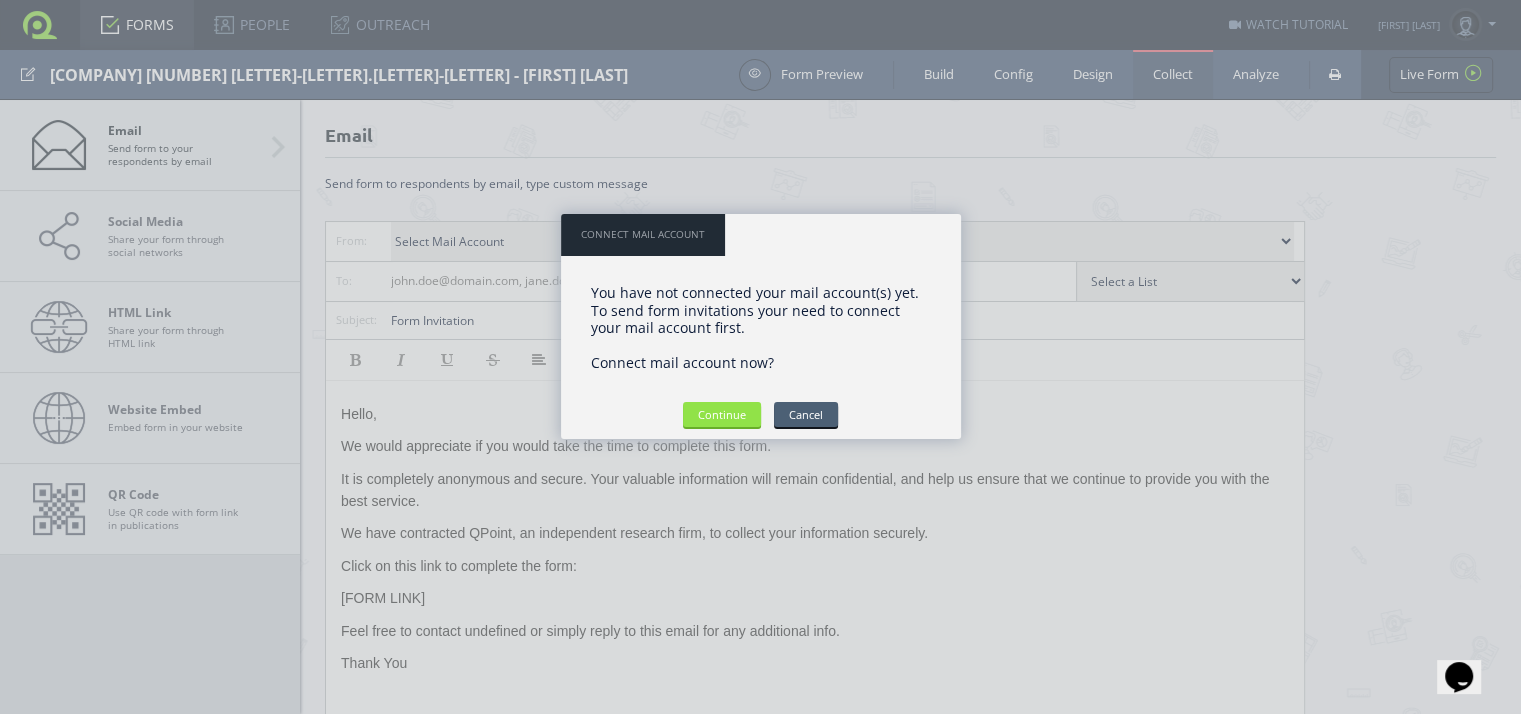 click on "Cancel" at bounding box center [806, 414] 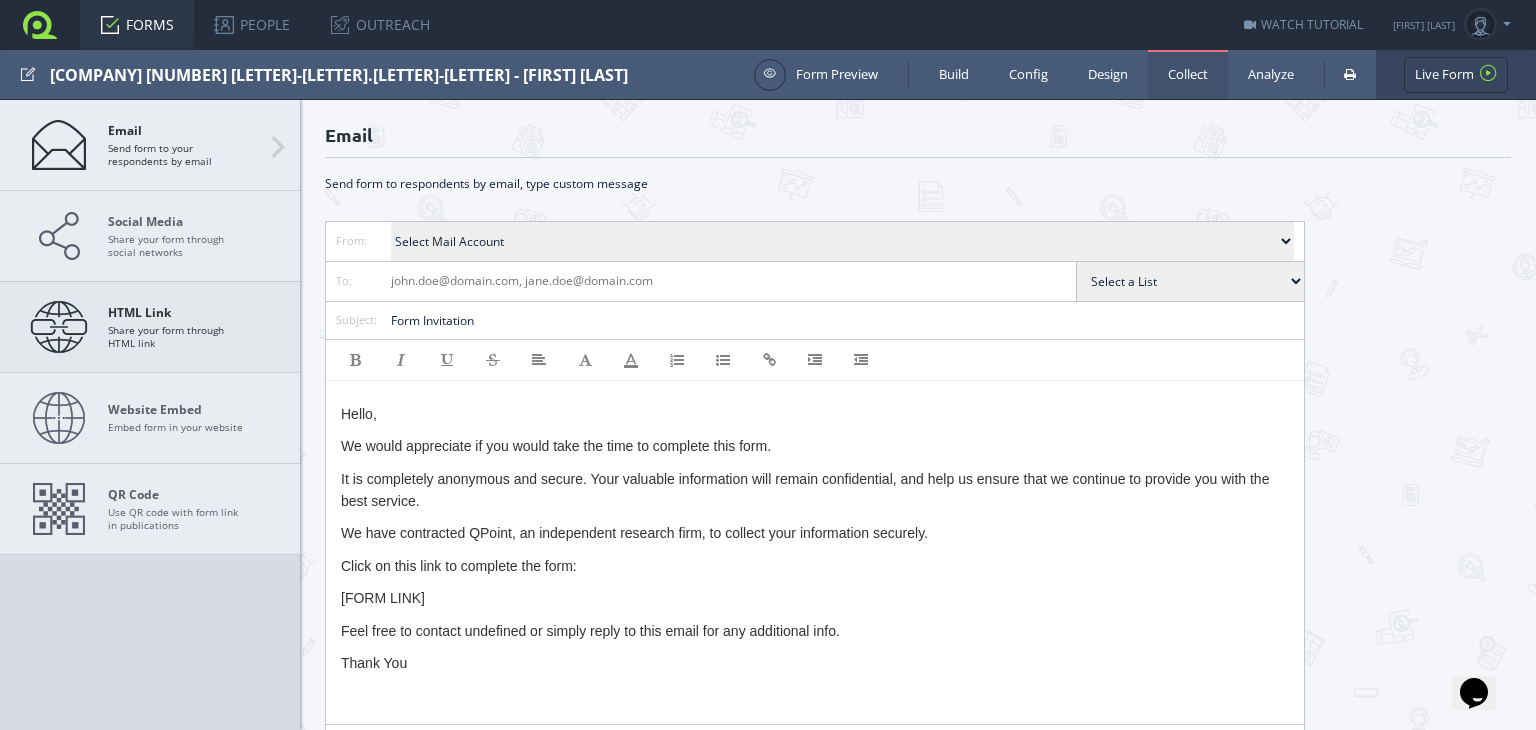 click on "HTML Link Share your form through HTML link" at bounding box center [150, 327] 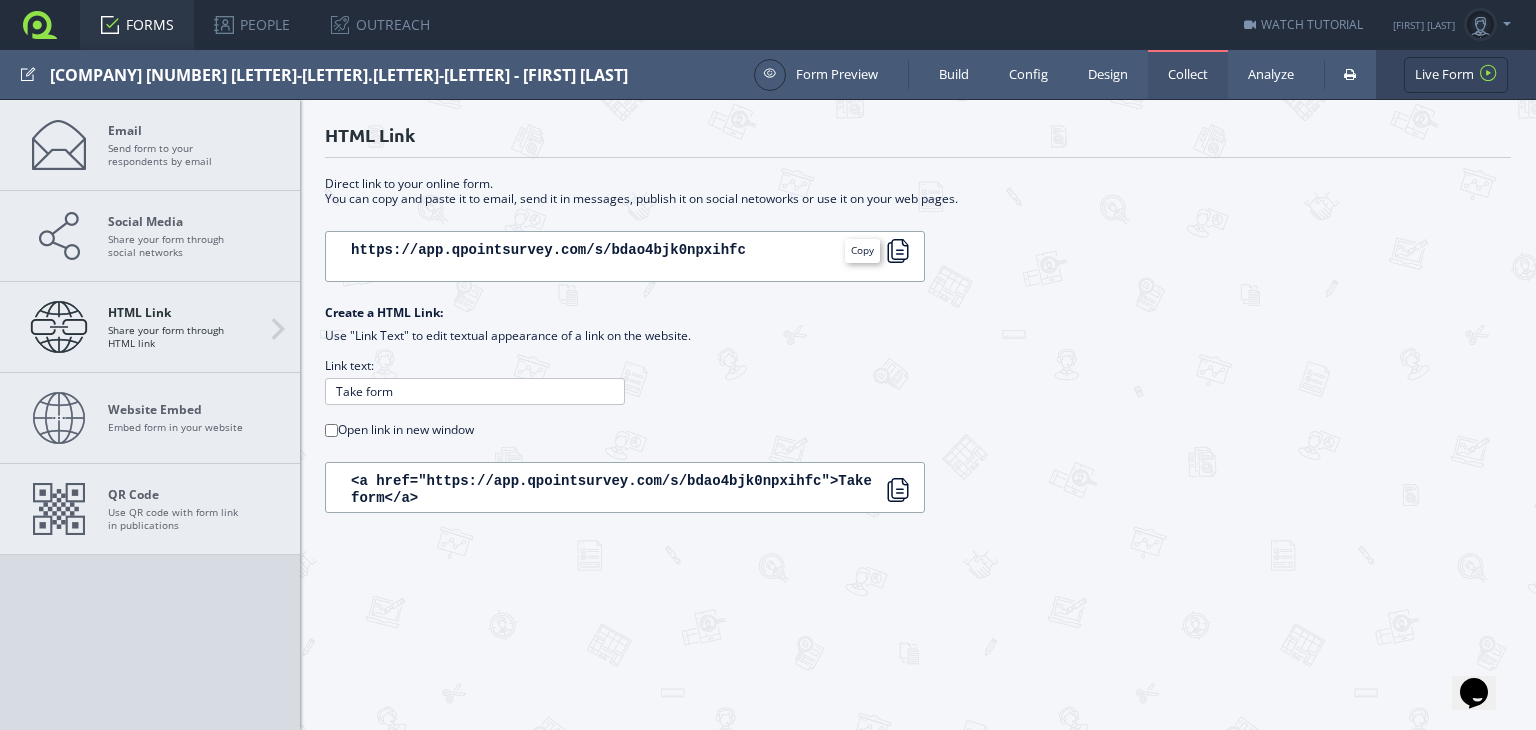 click at bounding box center [898, 251] 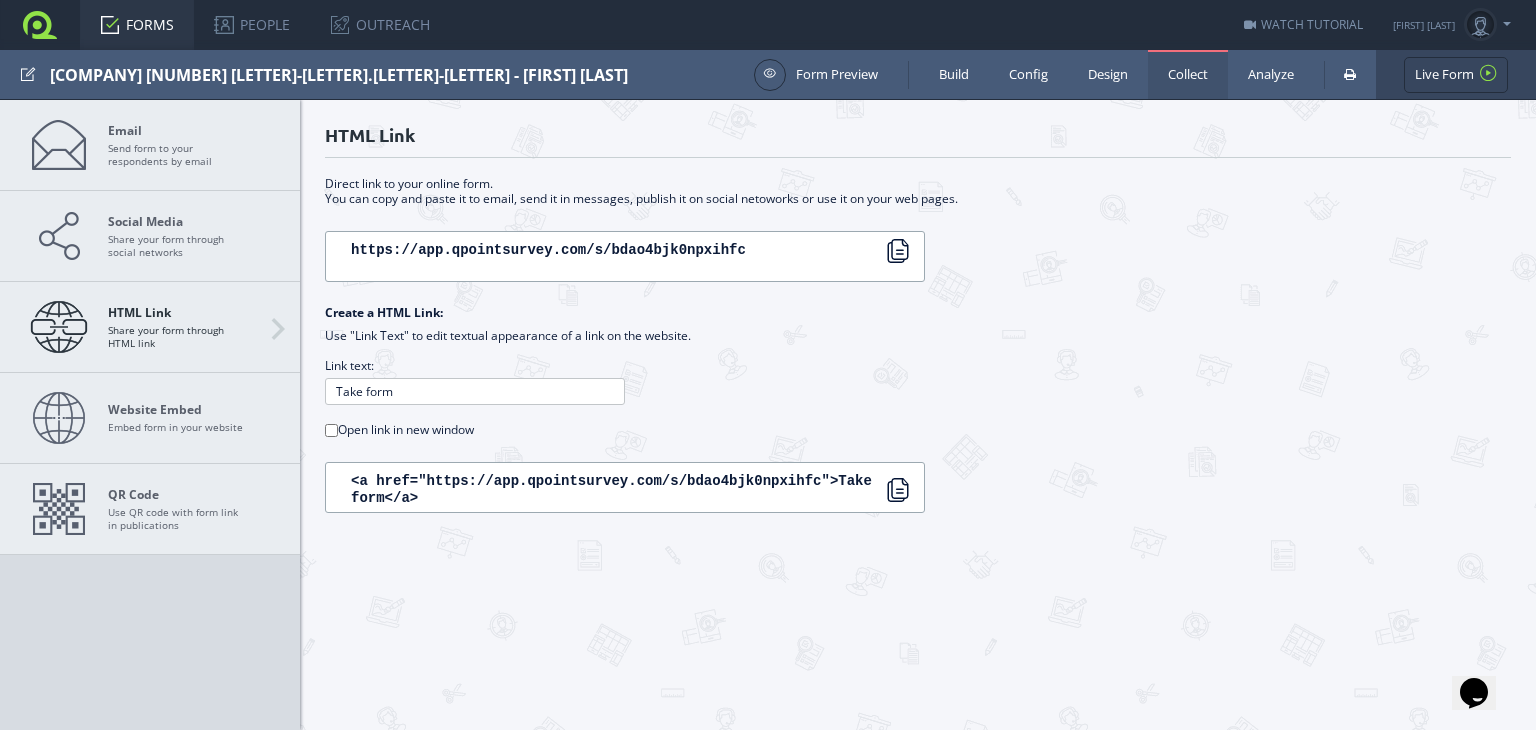 click on "FORMS" at bounding box center (137, 25) 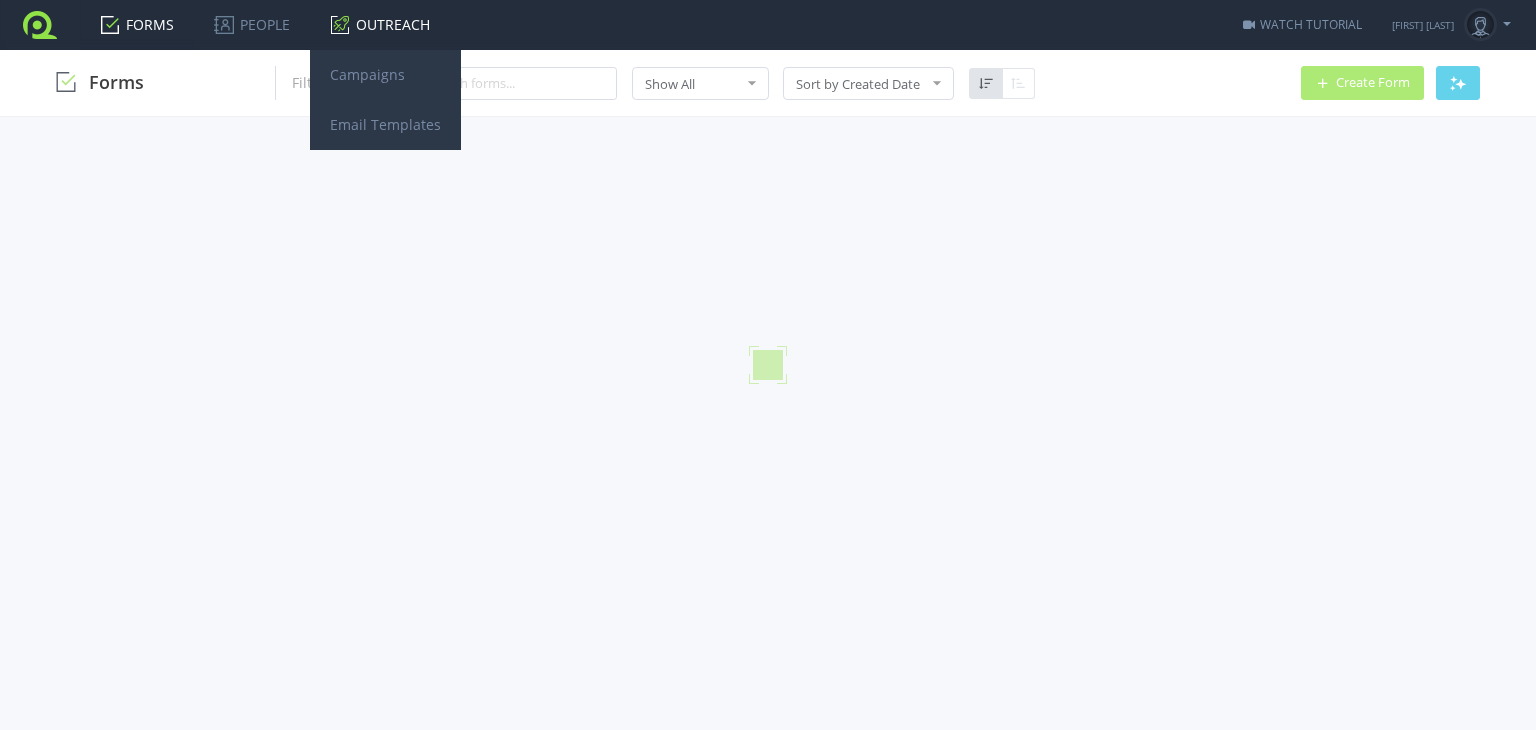 scroll, scrollTop: 0, scrollLeft: 0, axis: both 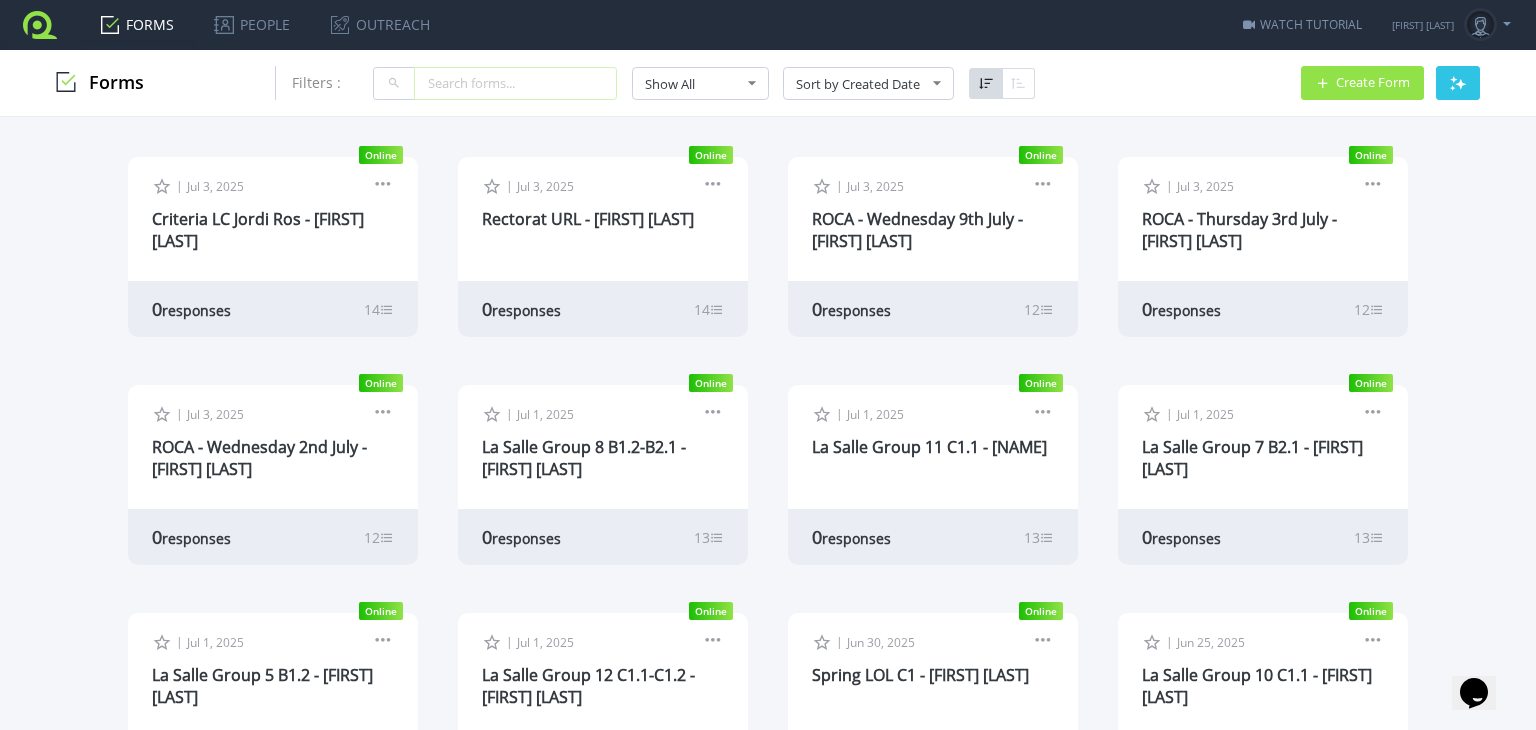 click at bounding box center [515, 83] 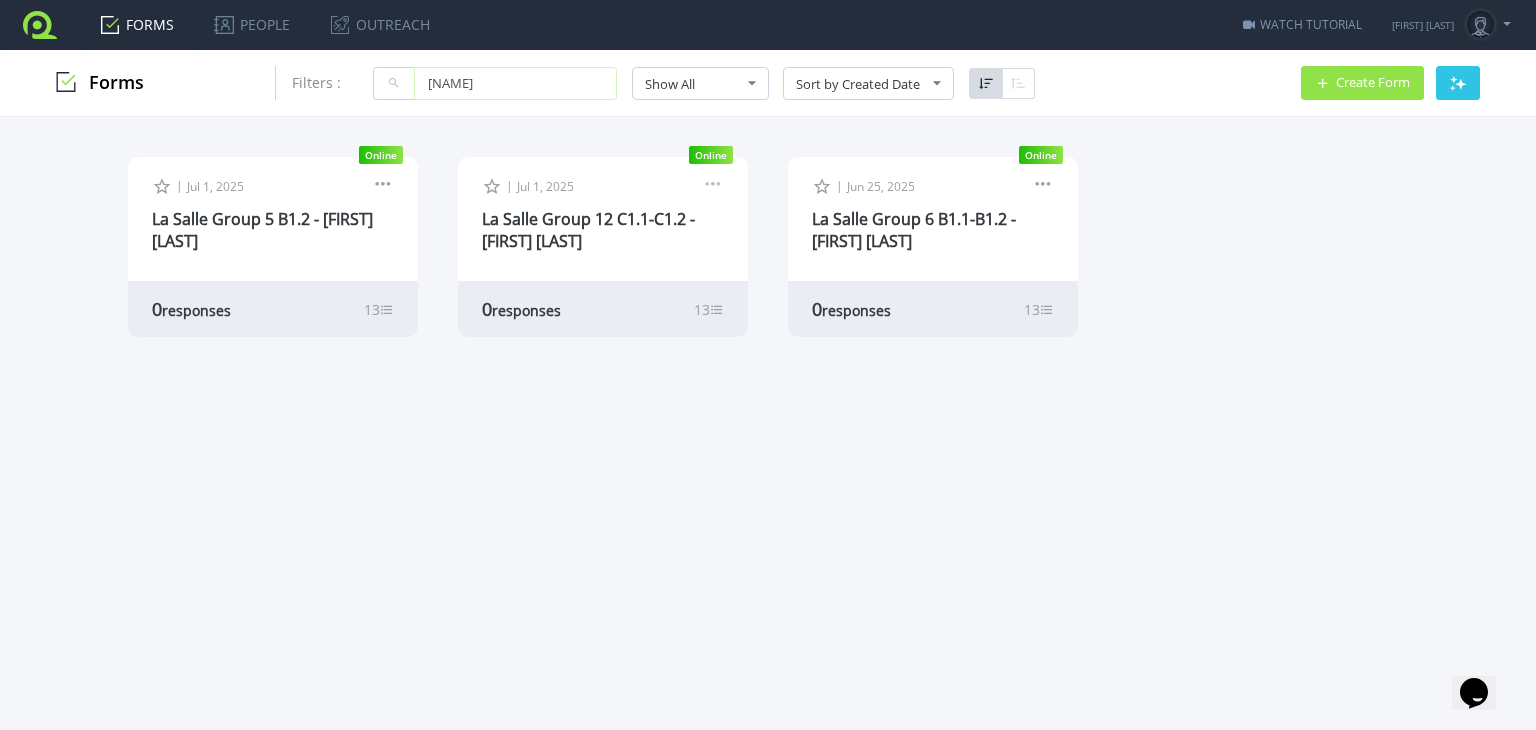 type on "[NAME]" 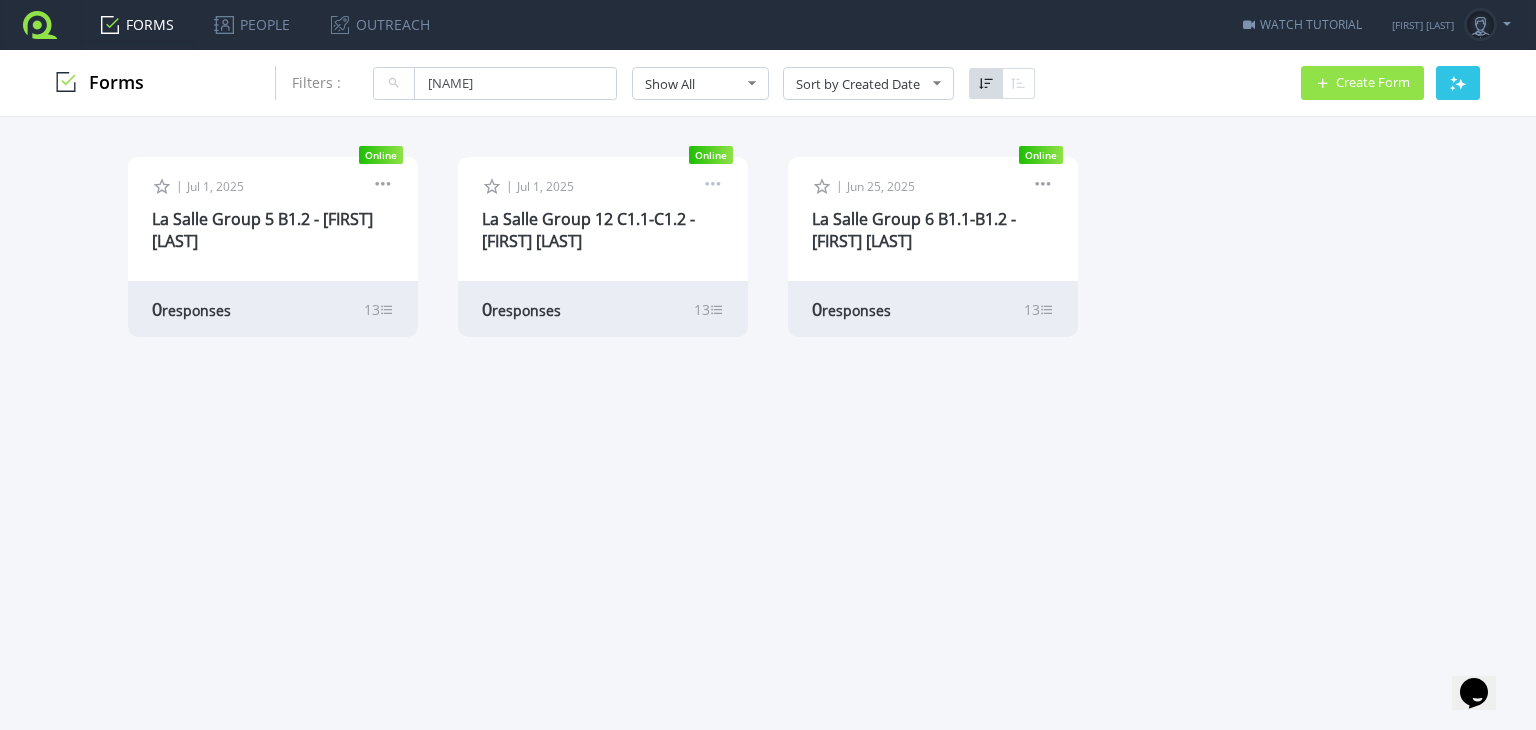 click at bounding box center (713, 187) 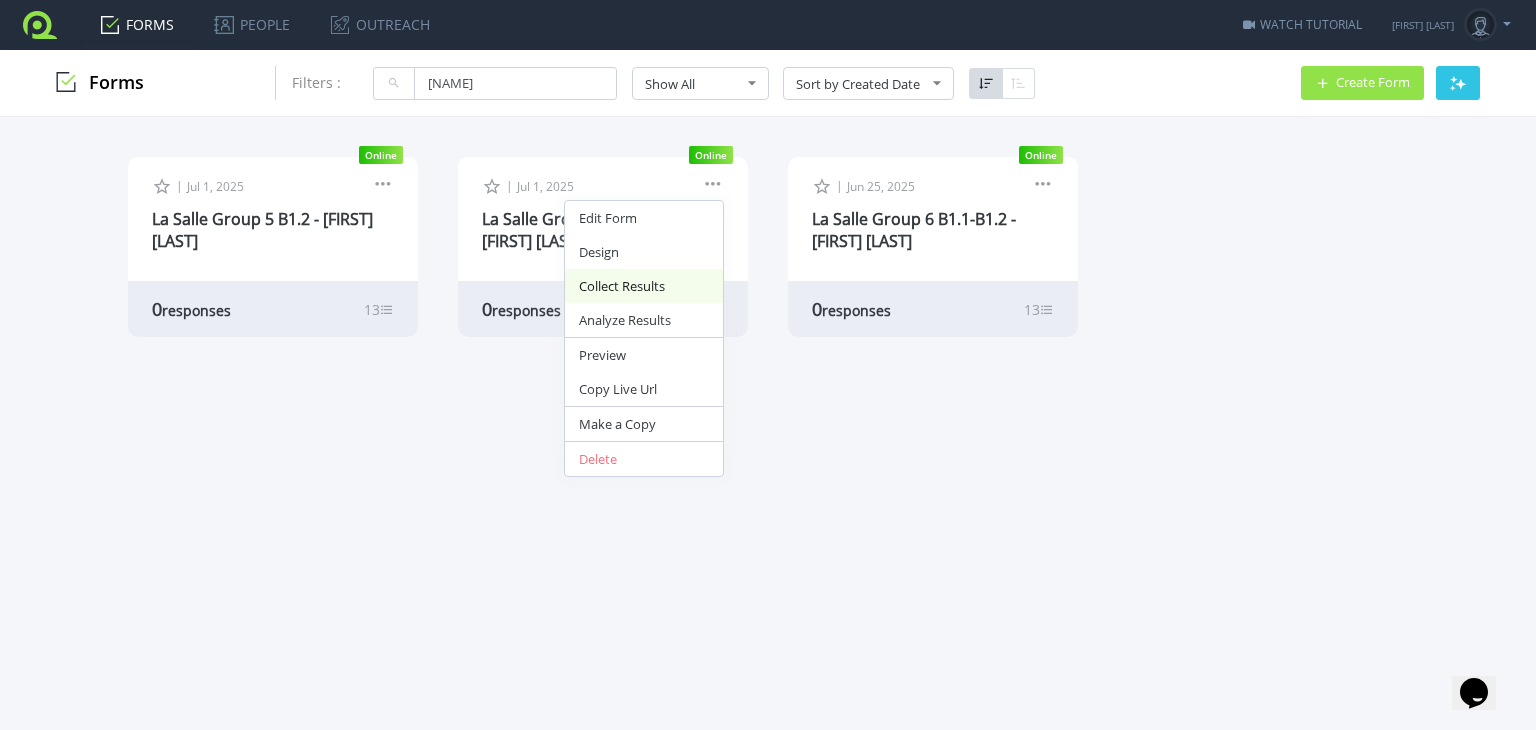 click on "Collect Results" at bounding box center (644, 286) 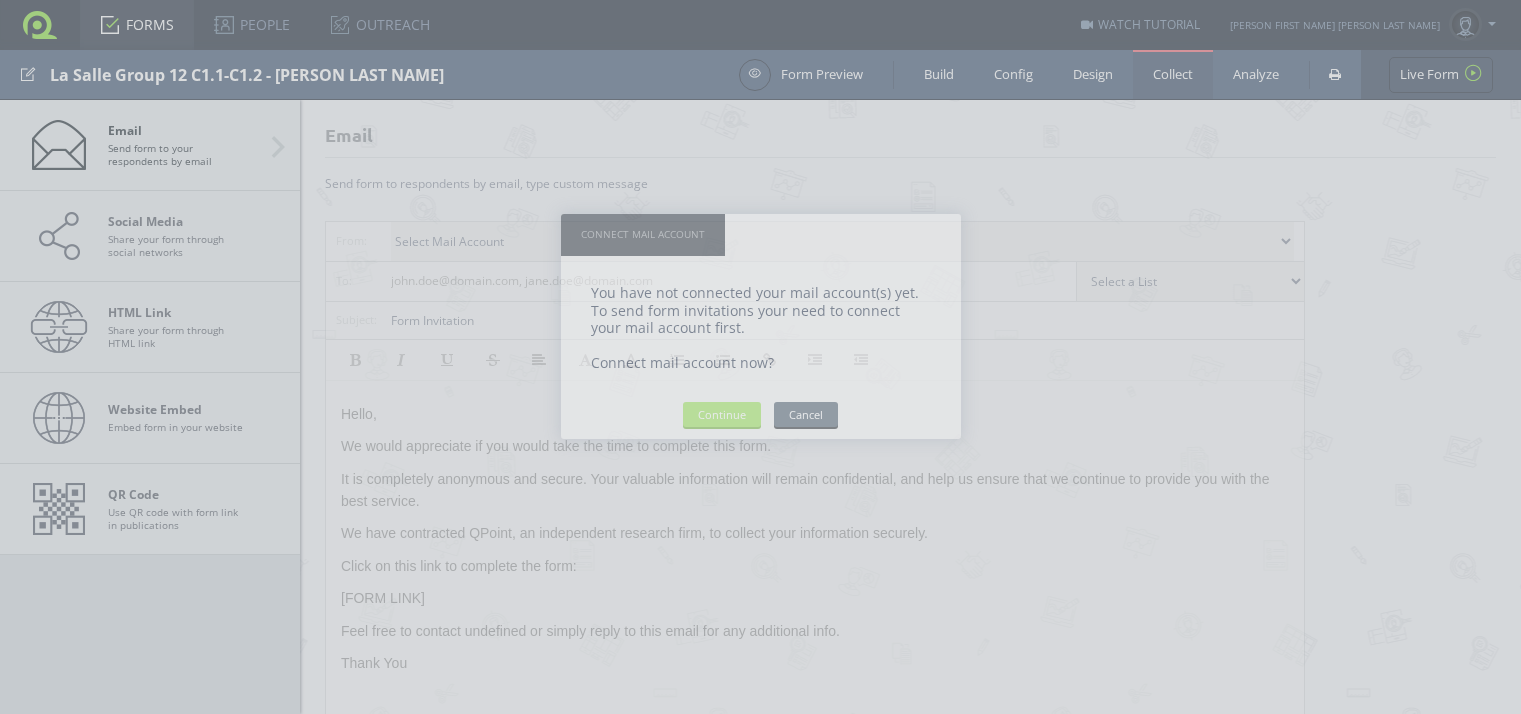 scroll, scrollTop: 0, scrollLeft: 0, axis: both 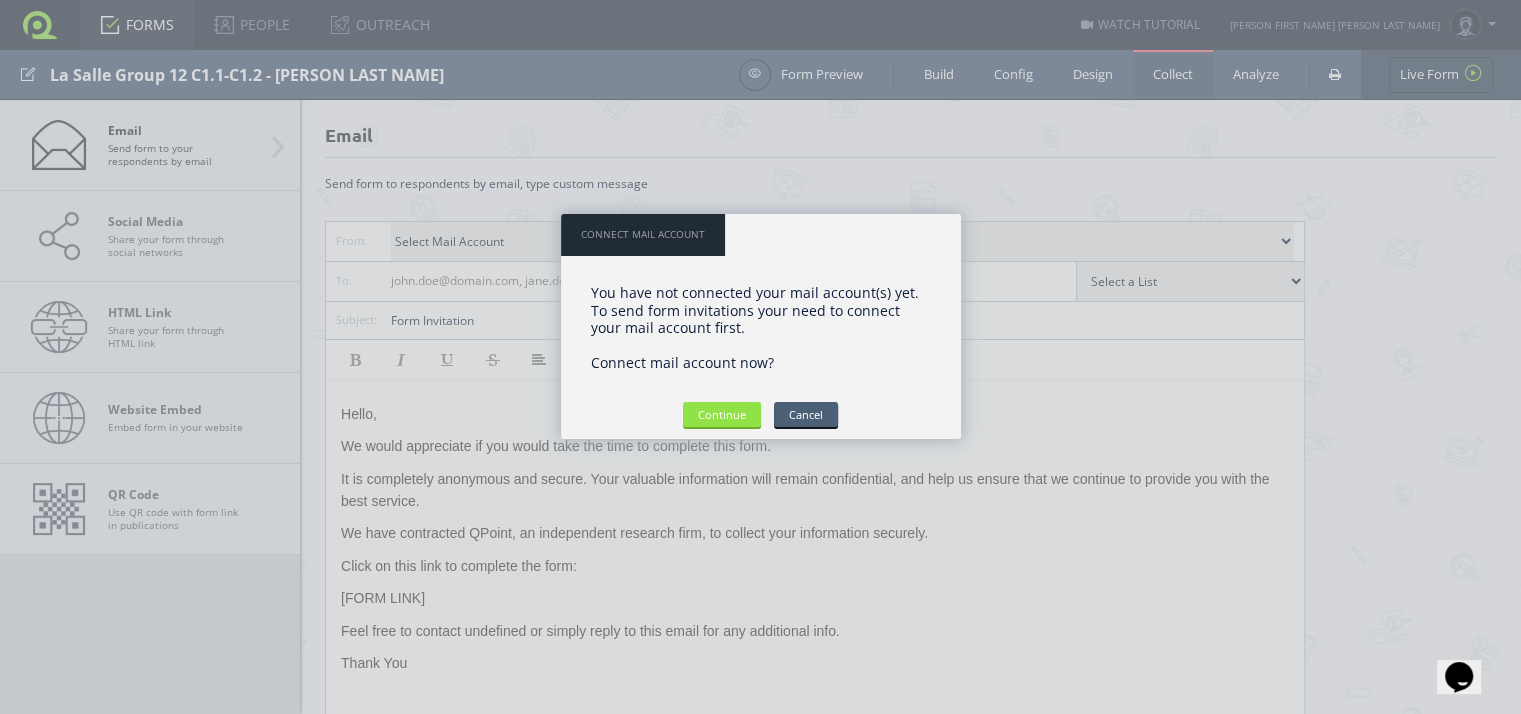 click on "Cancel" at bounding box center (806, 414) 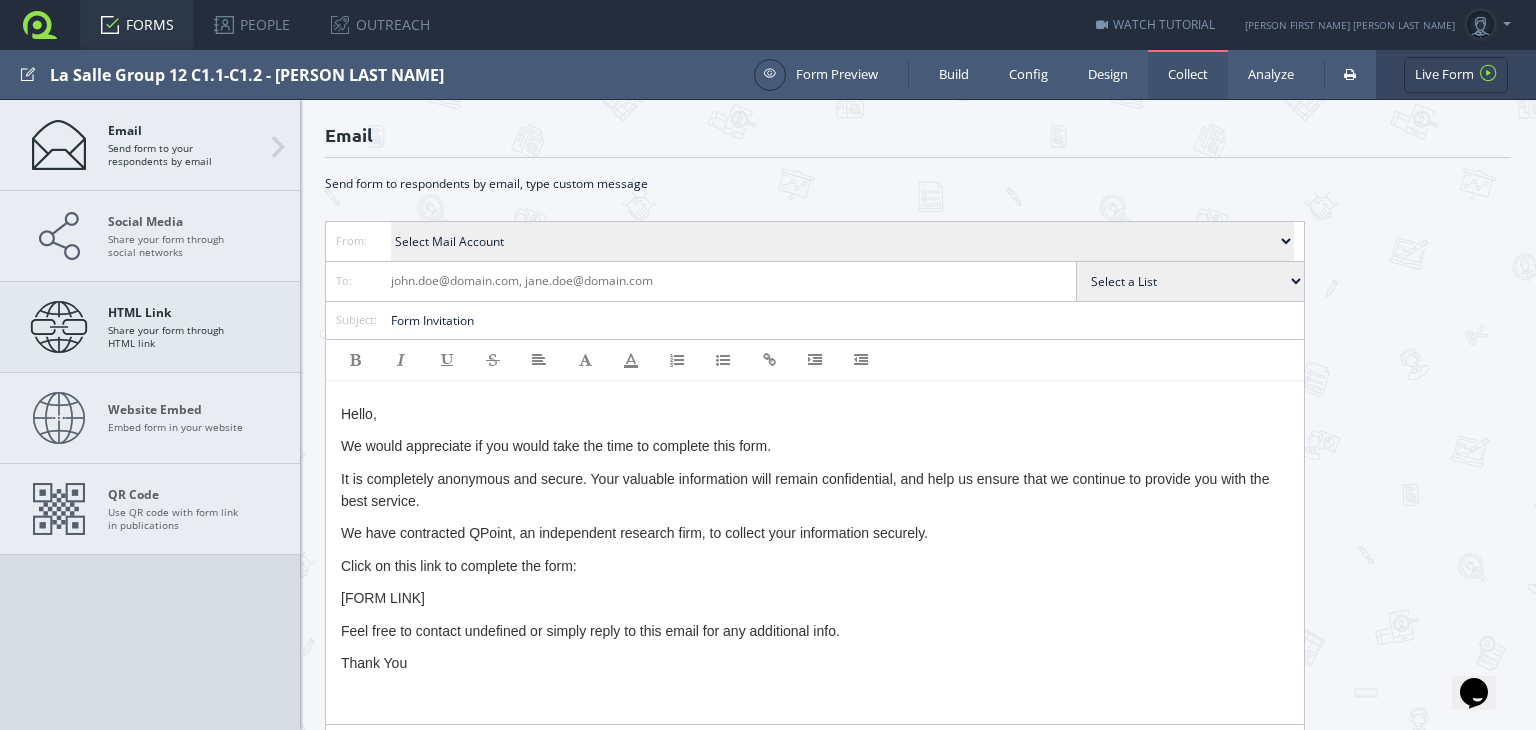 click on "HTML Link" at bounding box center [178, 312] 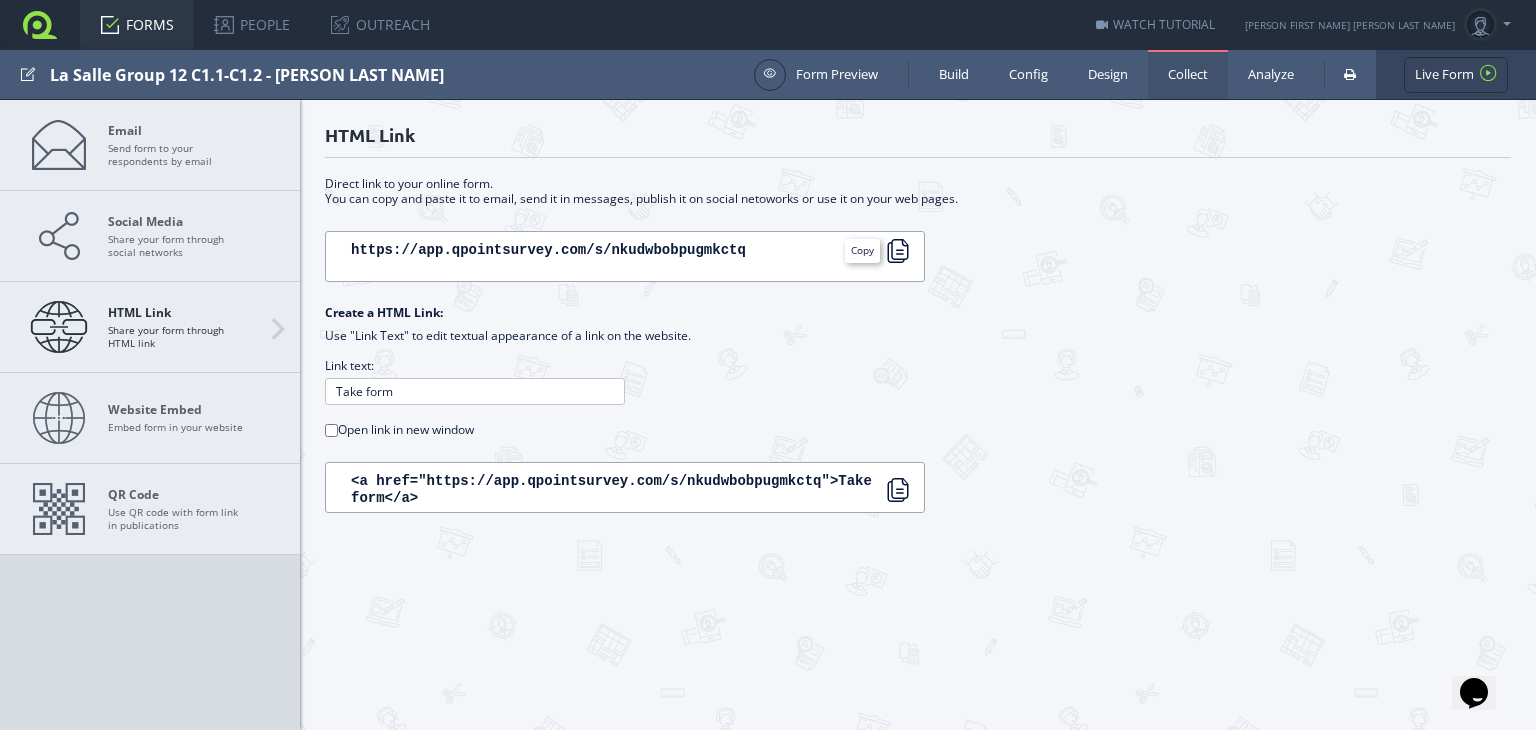 click at bounding box center (898, 251) 